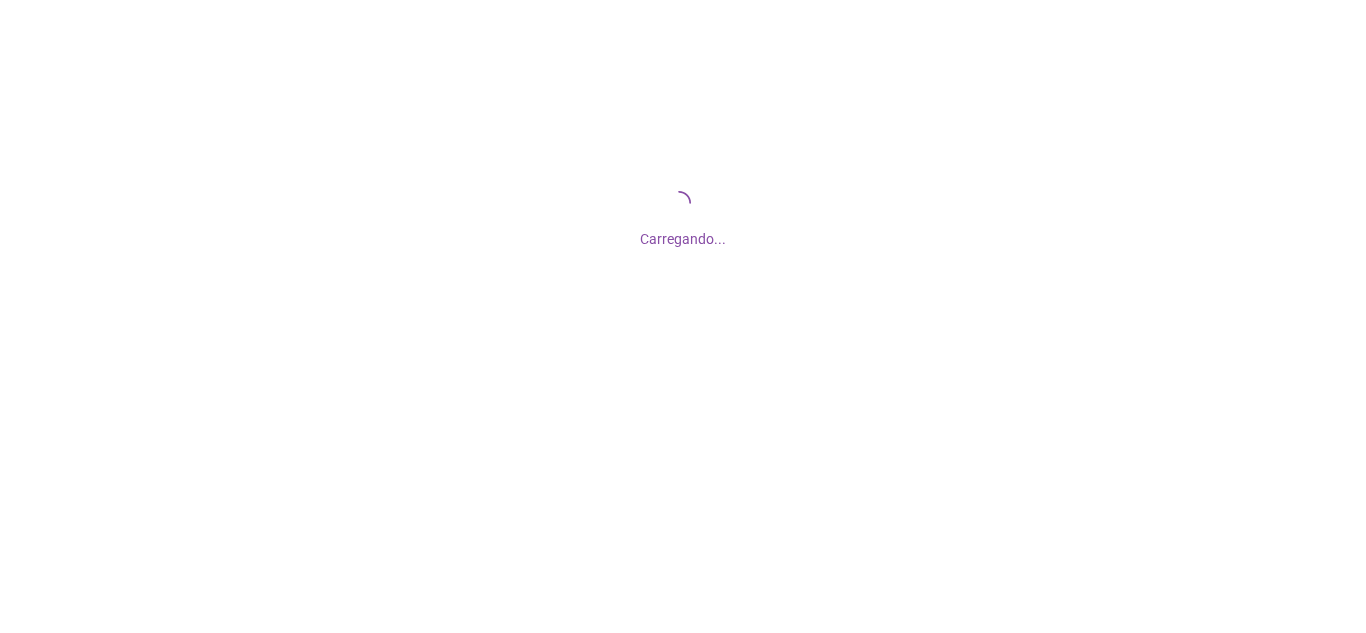 scroll, scrollTop: 0, scrollLeft: 0, axis: both 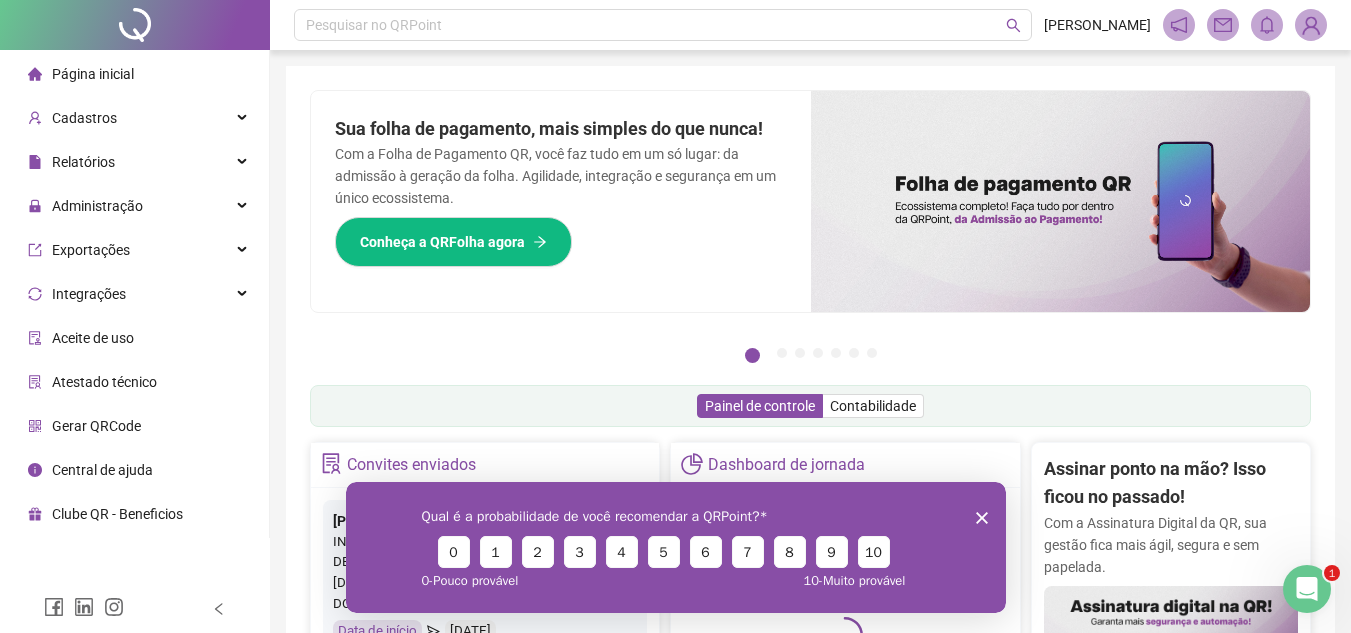 click 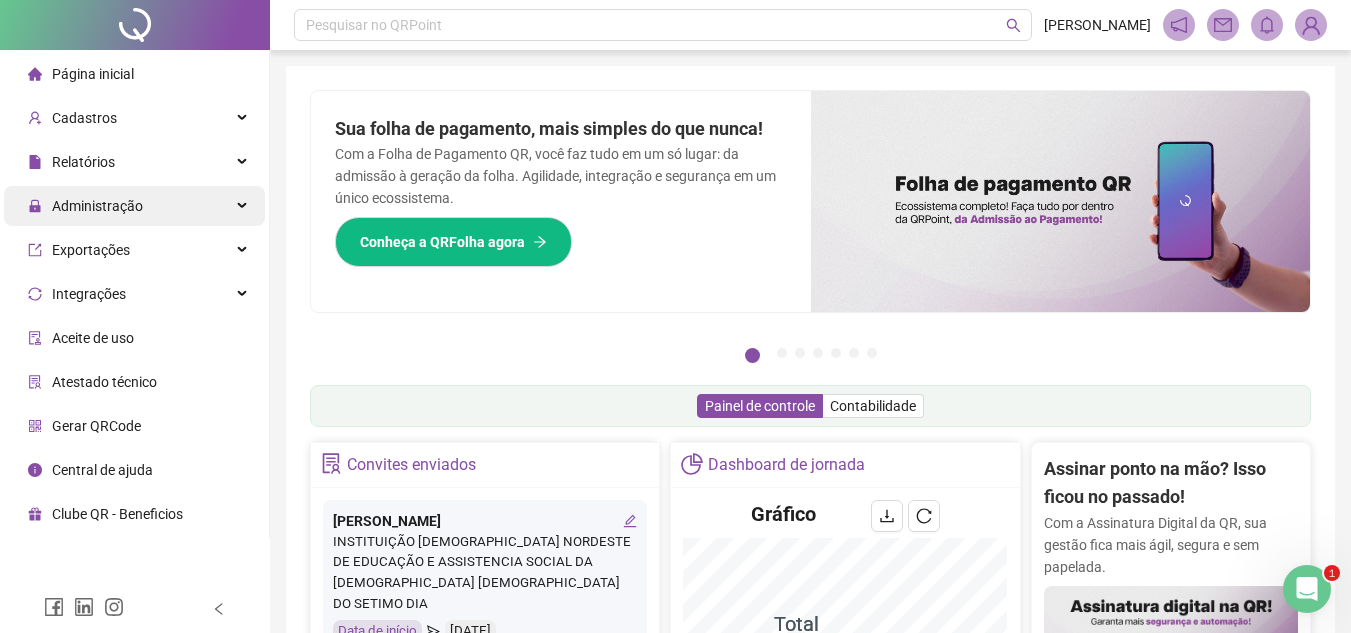 click on "Administração" at bounding box center [97, 206] 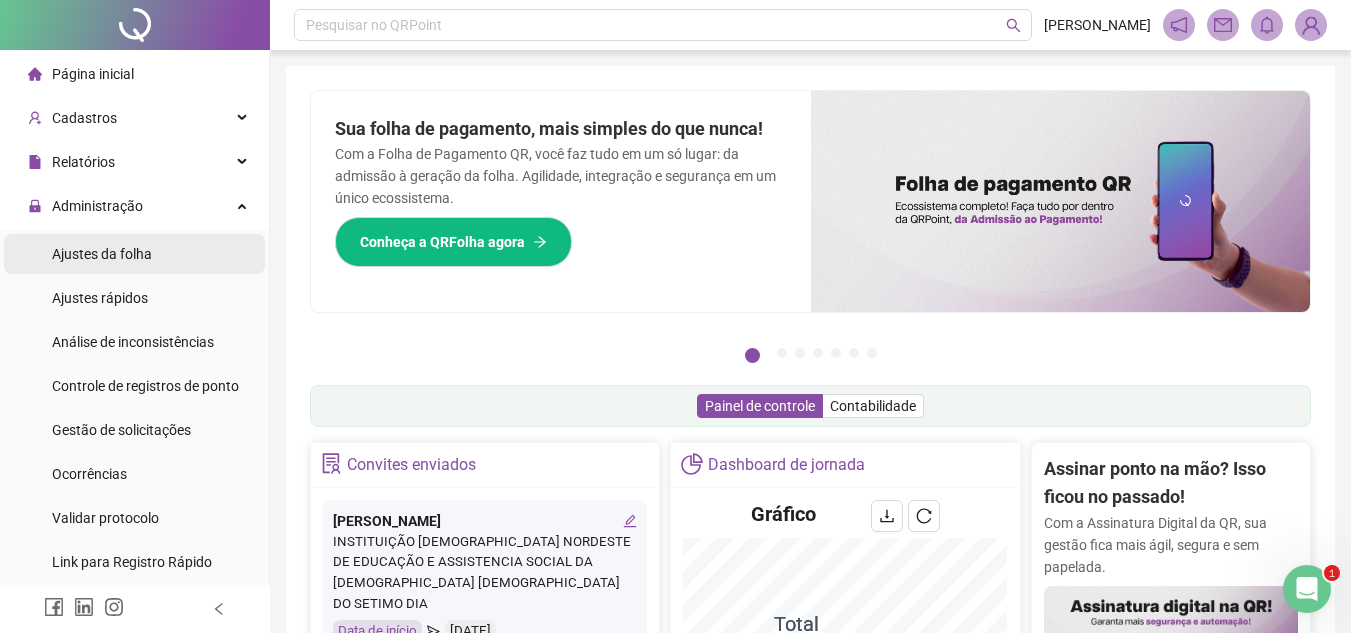 click on "Ajustes da folha" at bounding box center [134, 254] 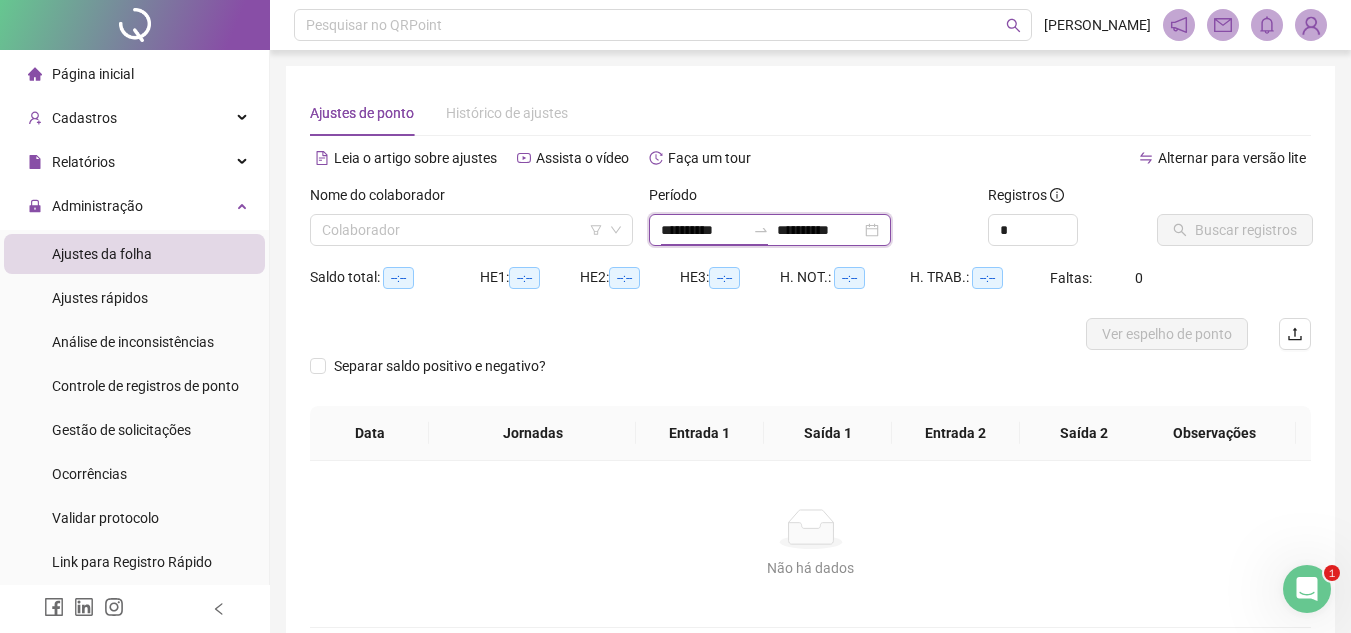 click on "**********" at bounding box center (703, 230) 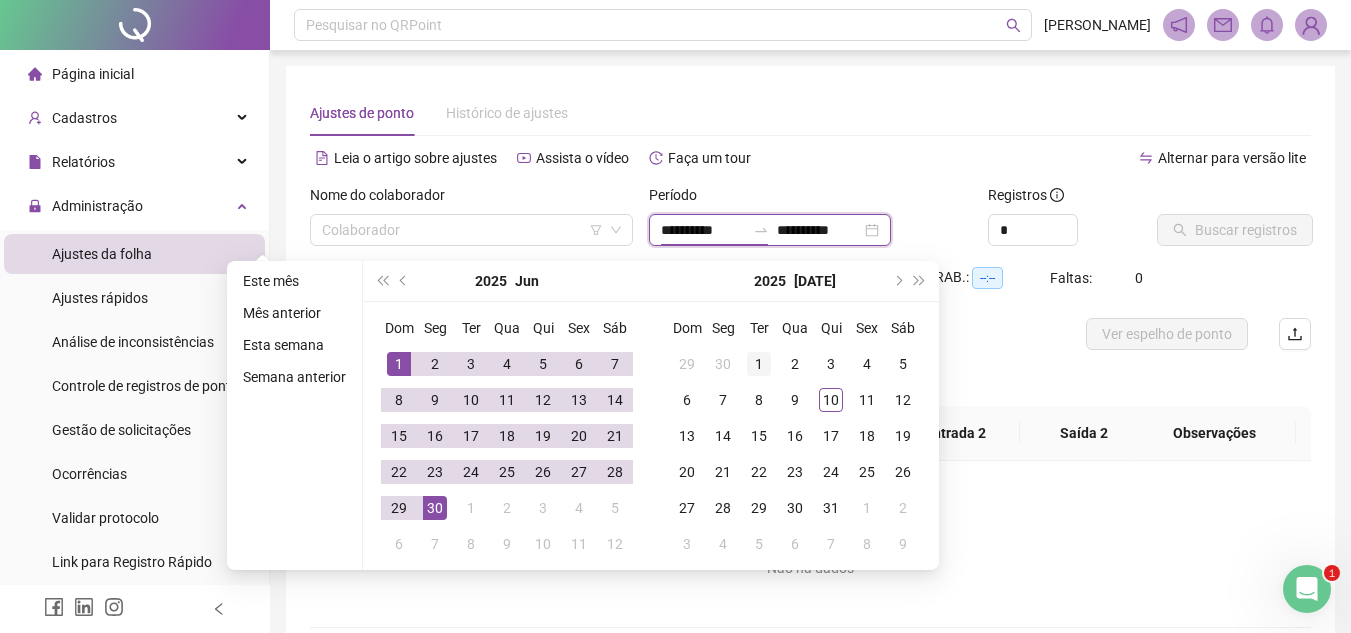 type on "**********" 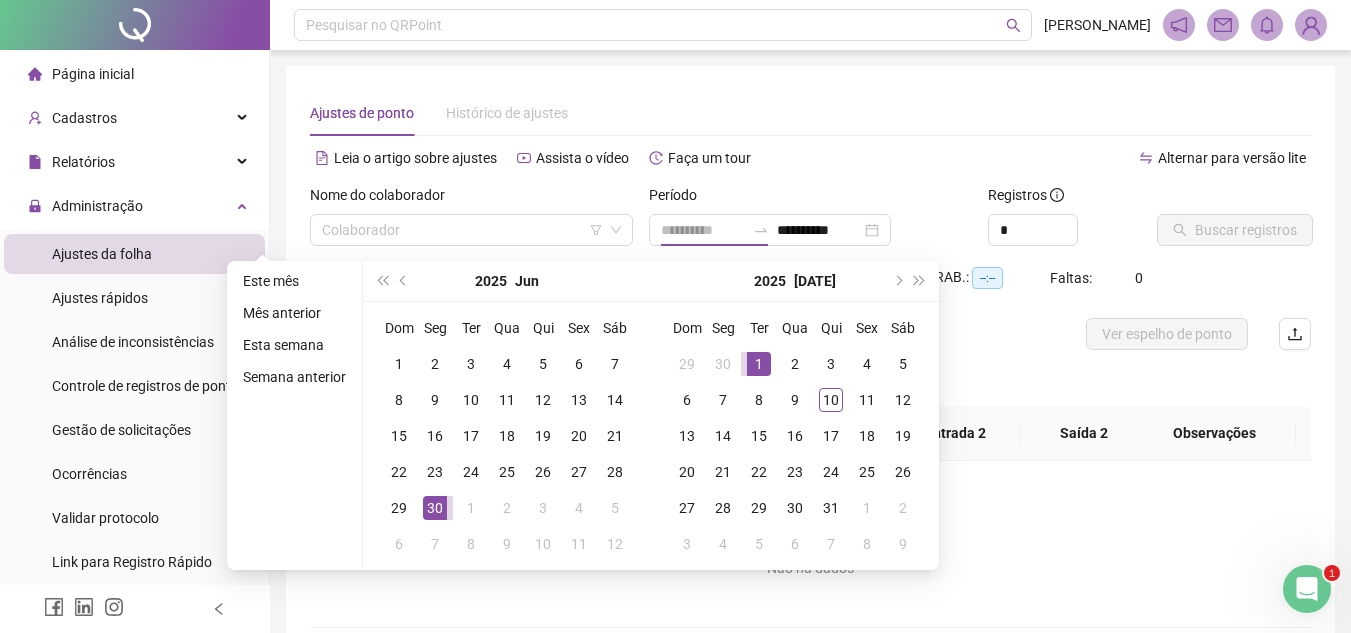 click on "1" at bounding box center (759, 364) 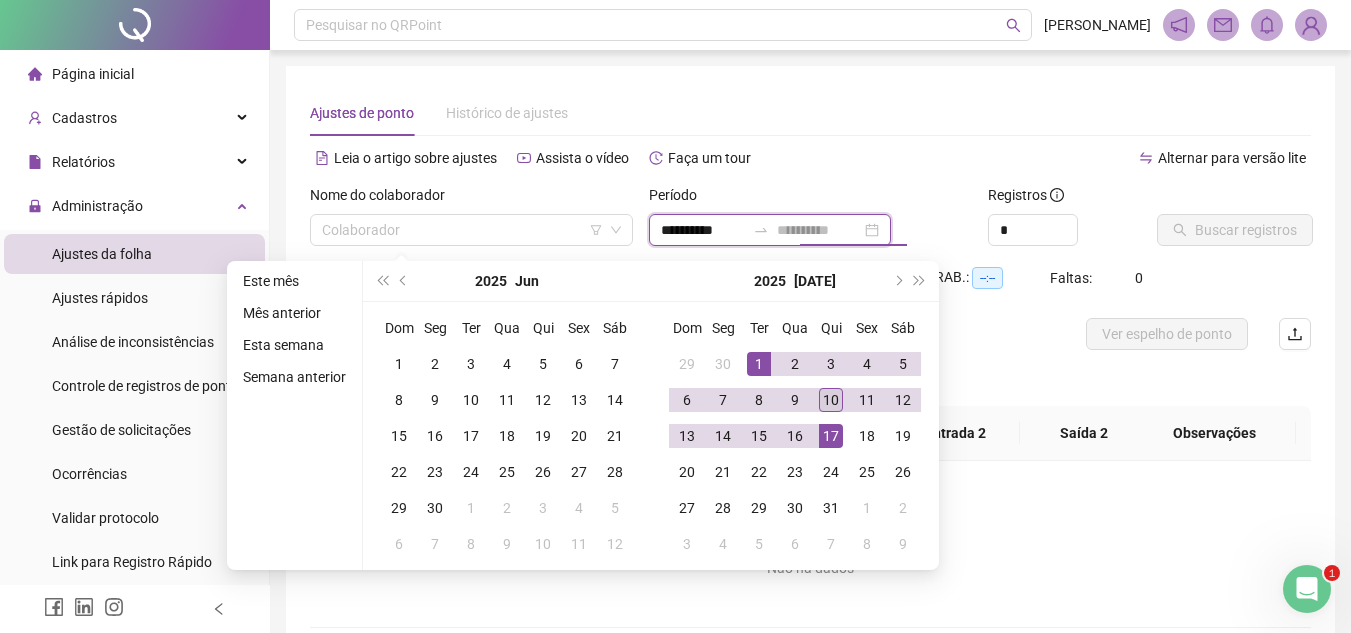 type on "**********" 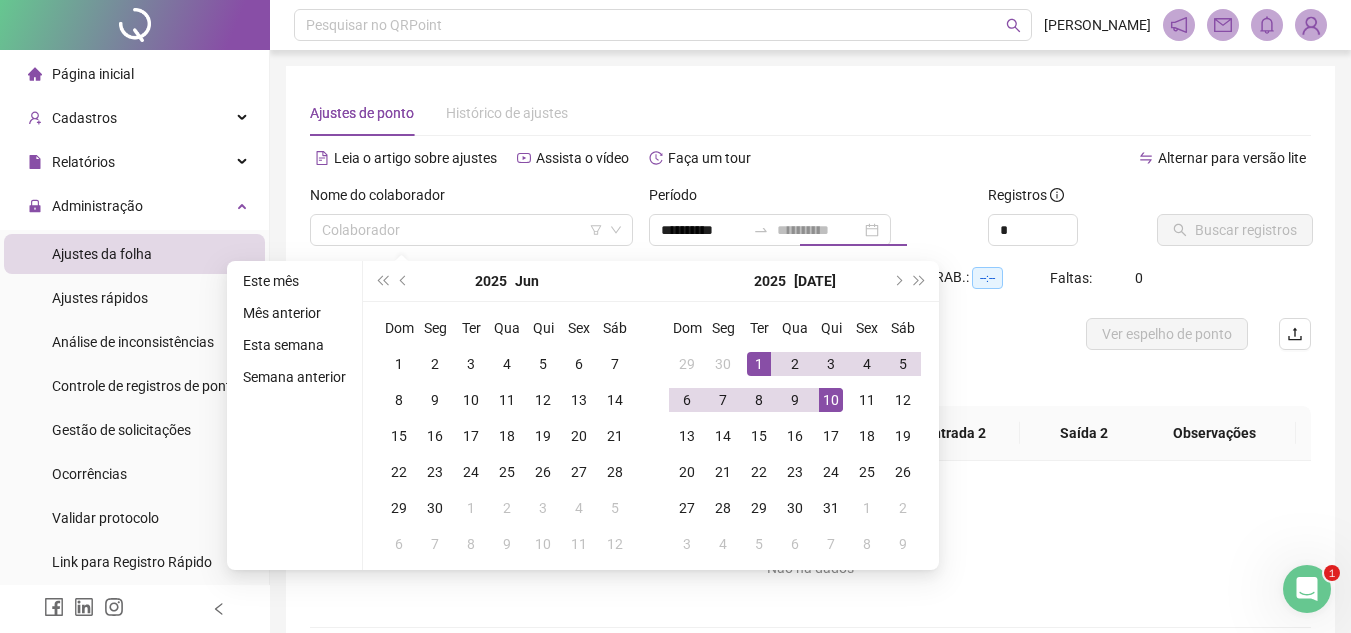click on "10" at bounding box center (831, 400) 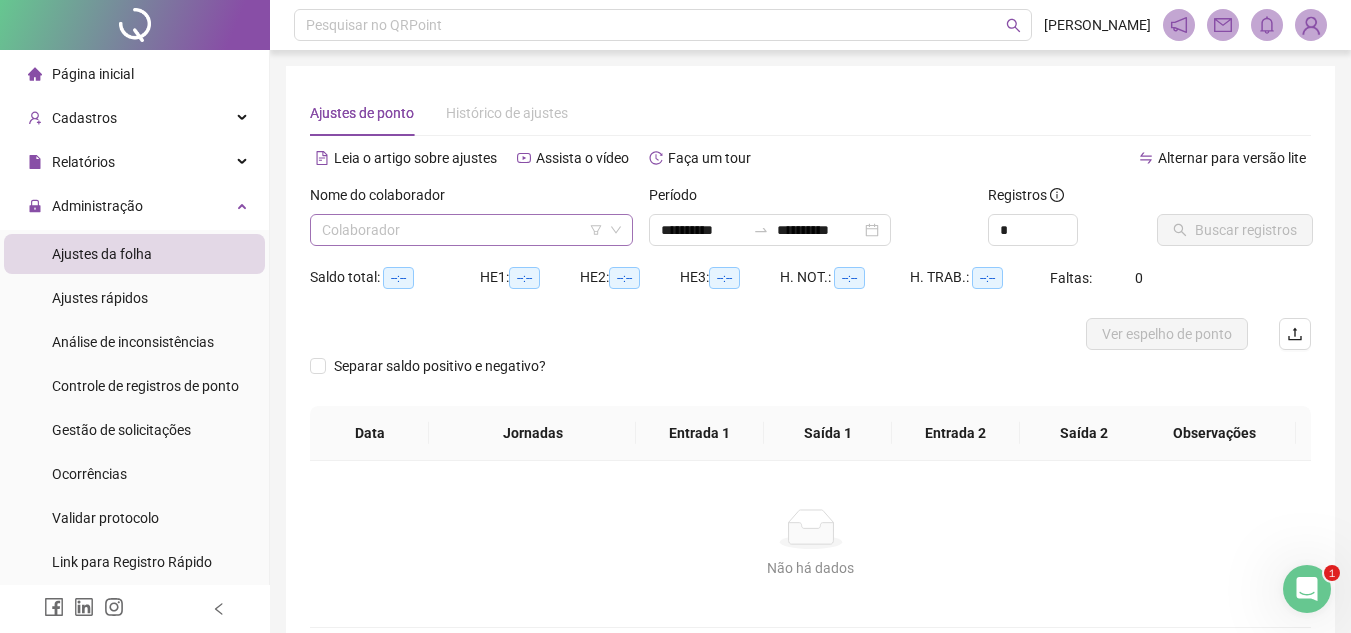 click at bounding box center (465, 230) 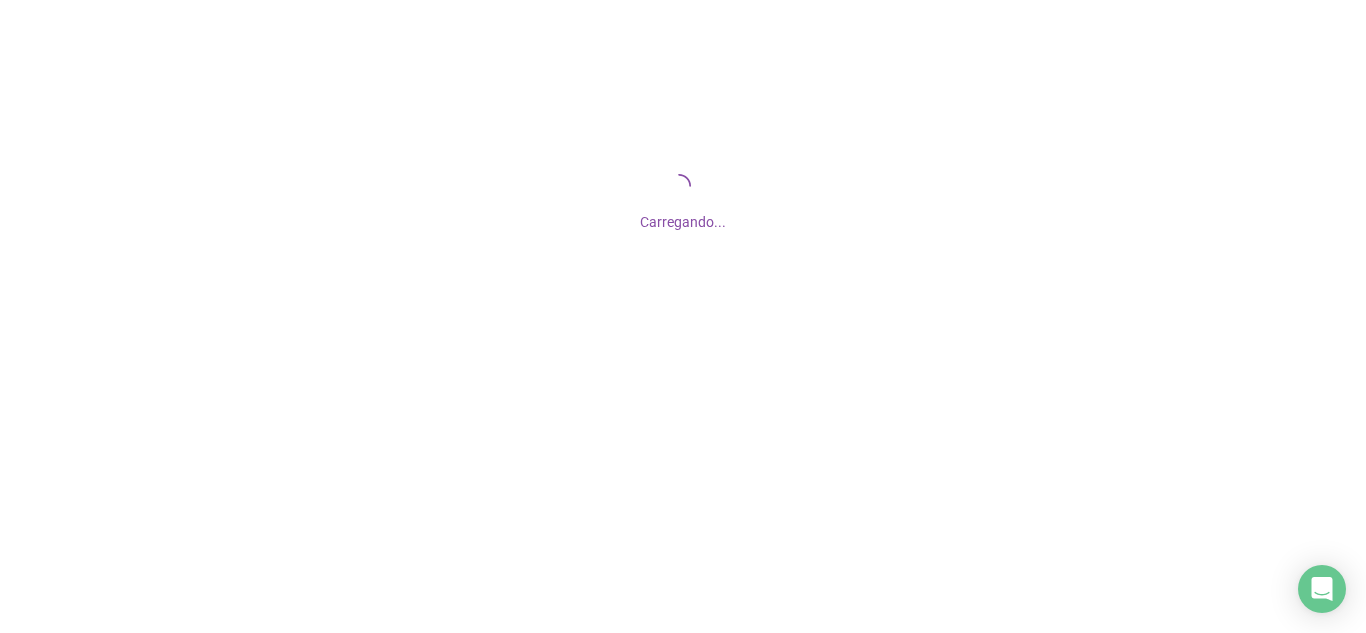 scroll, scrollTop: 0, scrollLeft: 0, axis: both 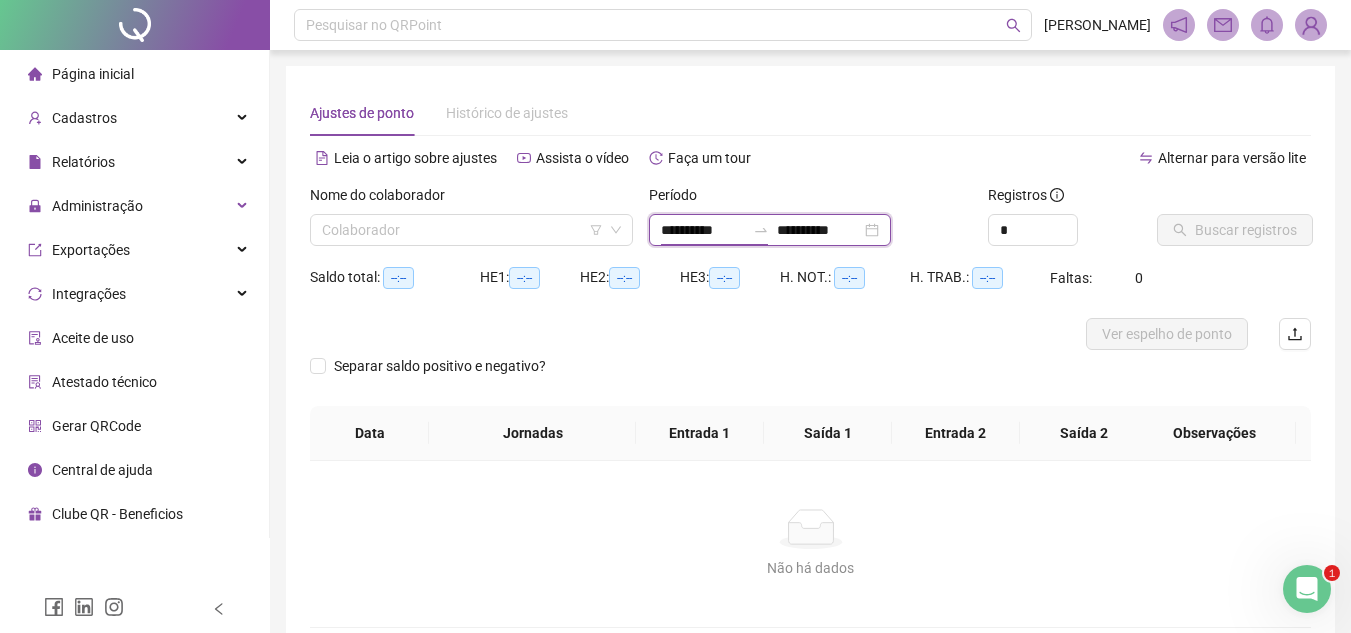 click on "**********" at bounding box center (703, 230) 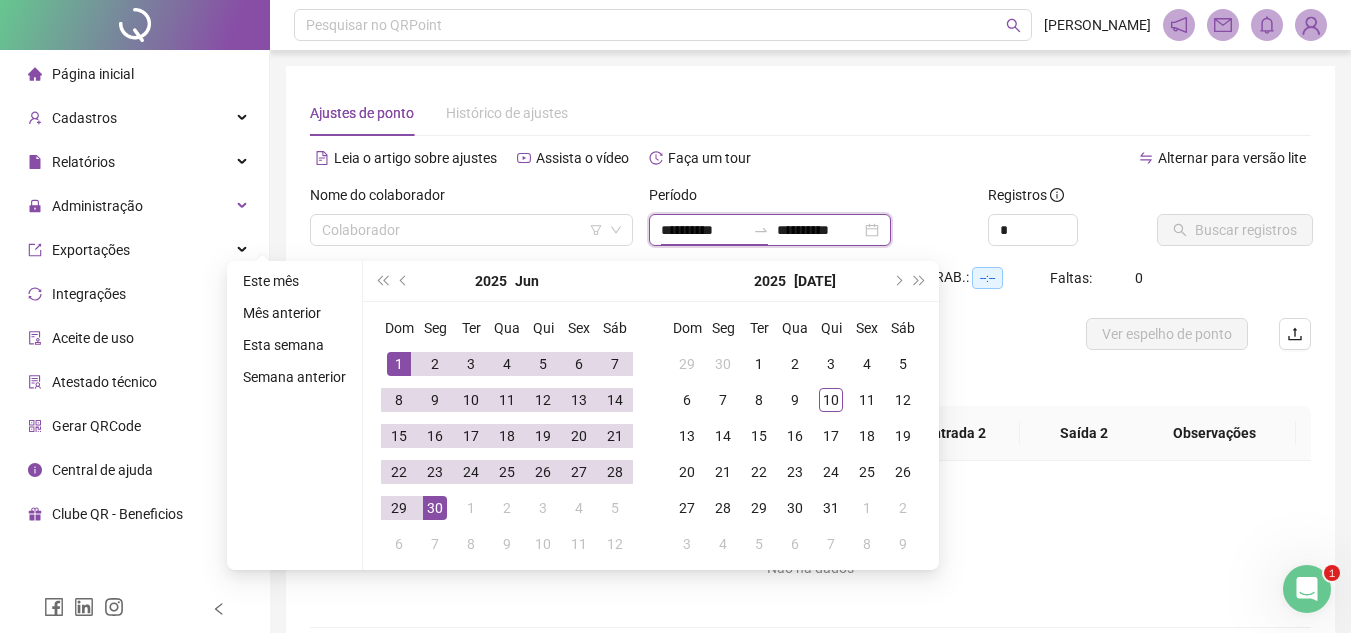 type on "**********" 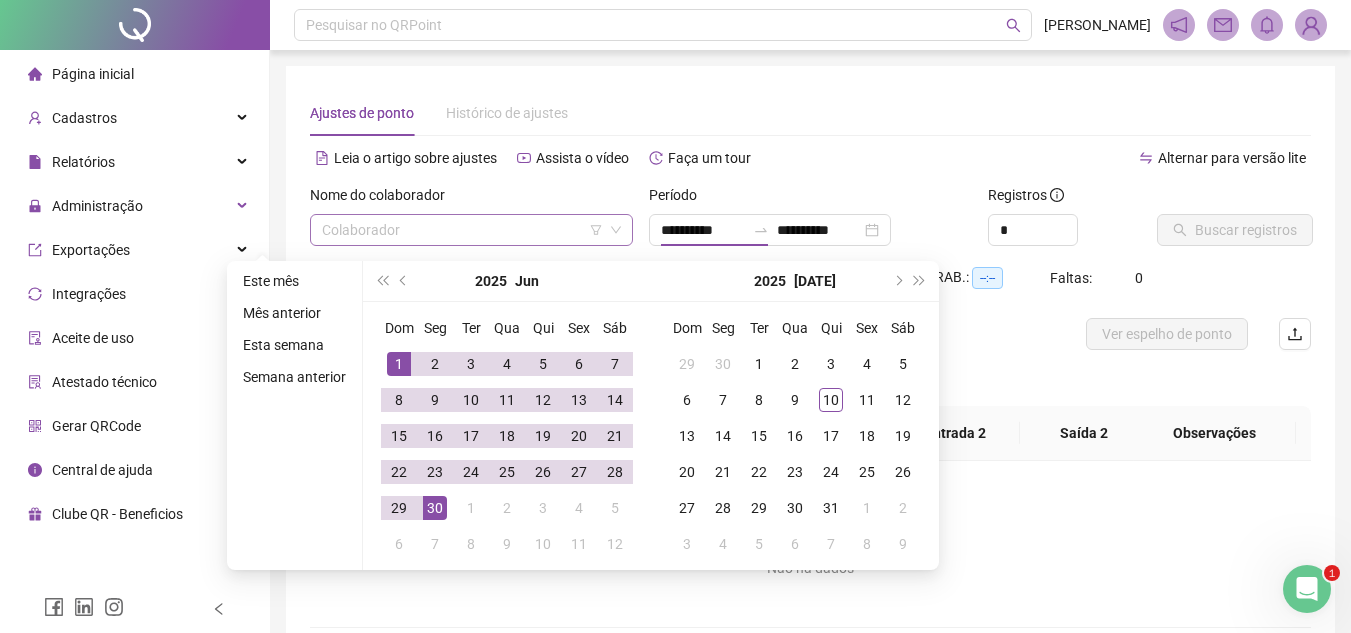 click at bounding box center [465, 230] 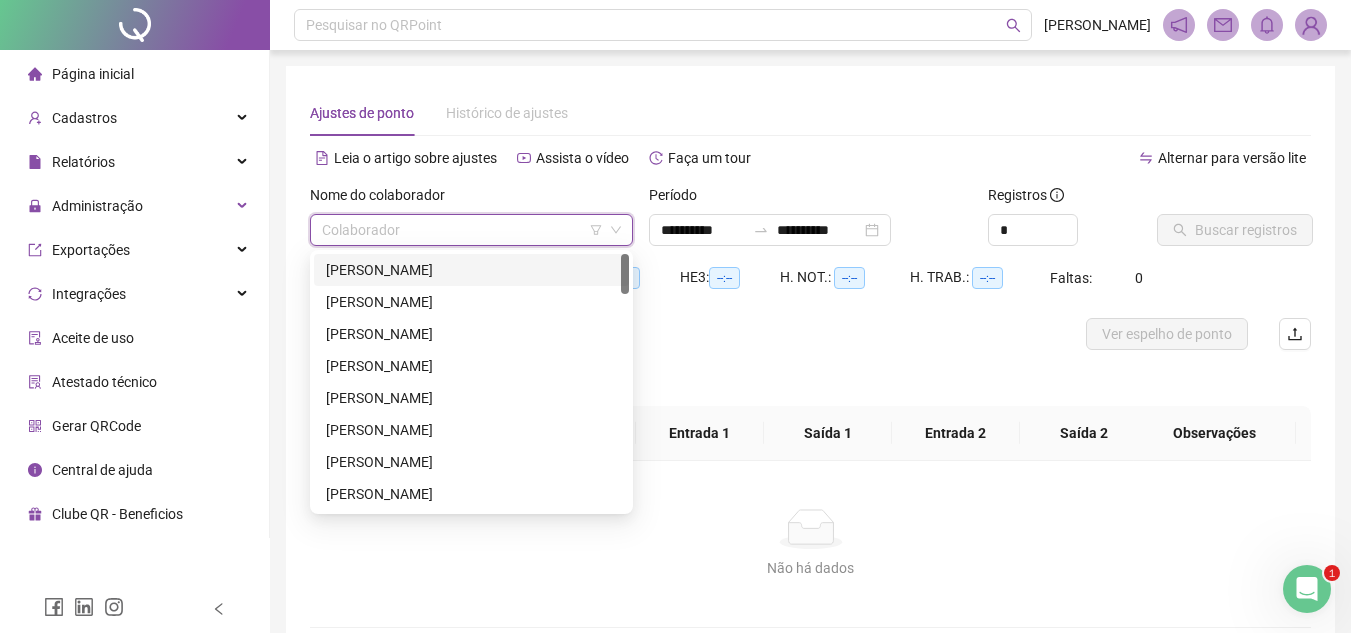 click on "ABIGAIL ESTER DA SILVA BARBOSA" at bounding box center (471, 270) 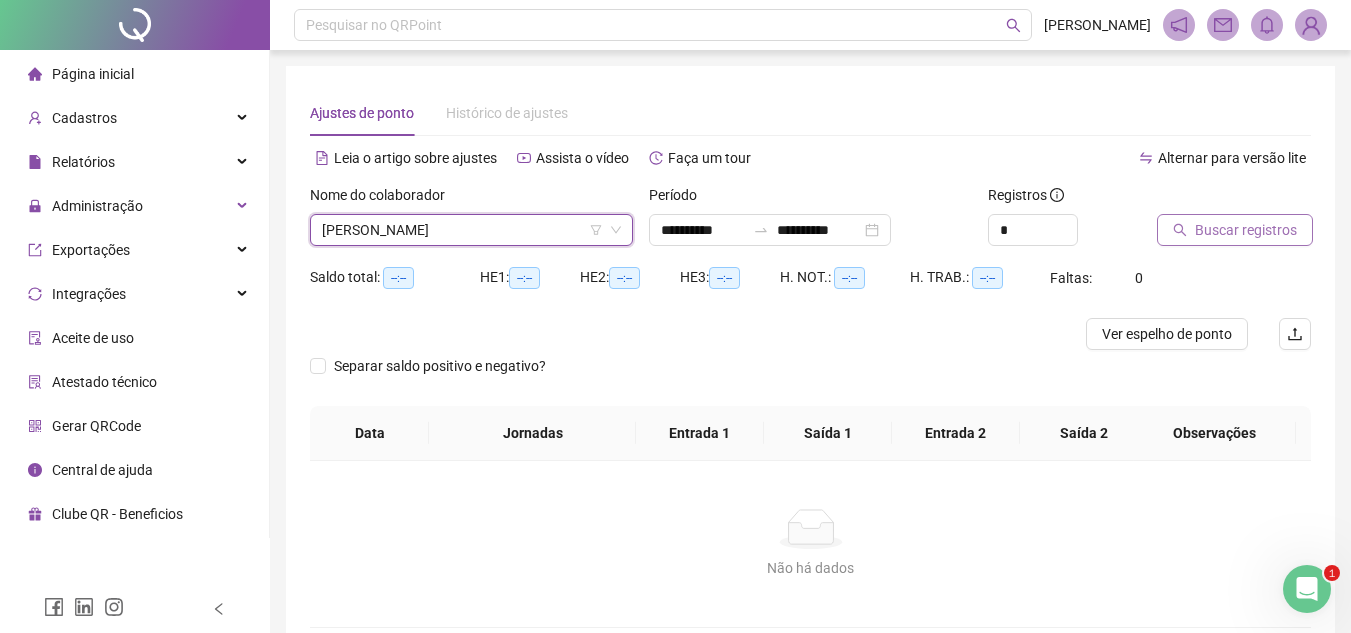 click on "Buscar registros" at bounding box center (1246, 230) 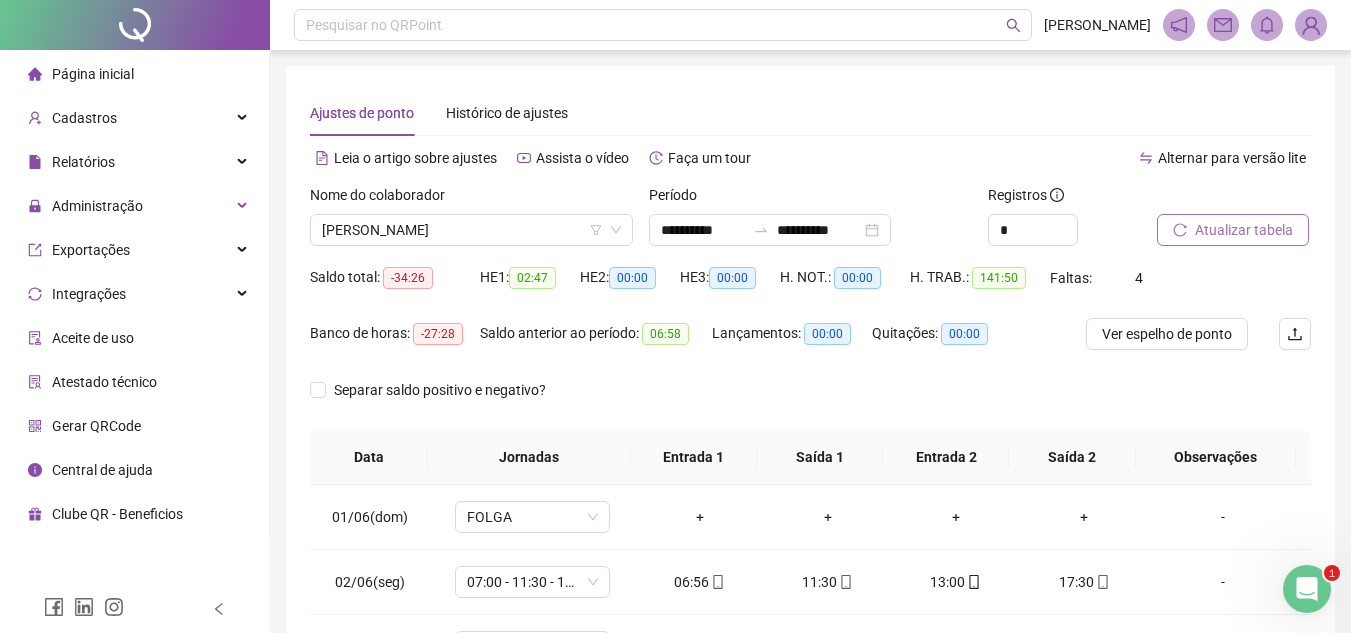 click on "Atualizar tabela" at bounding box center [1244, 230] 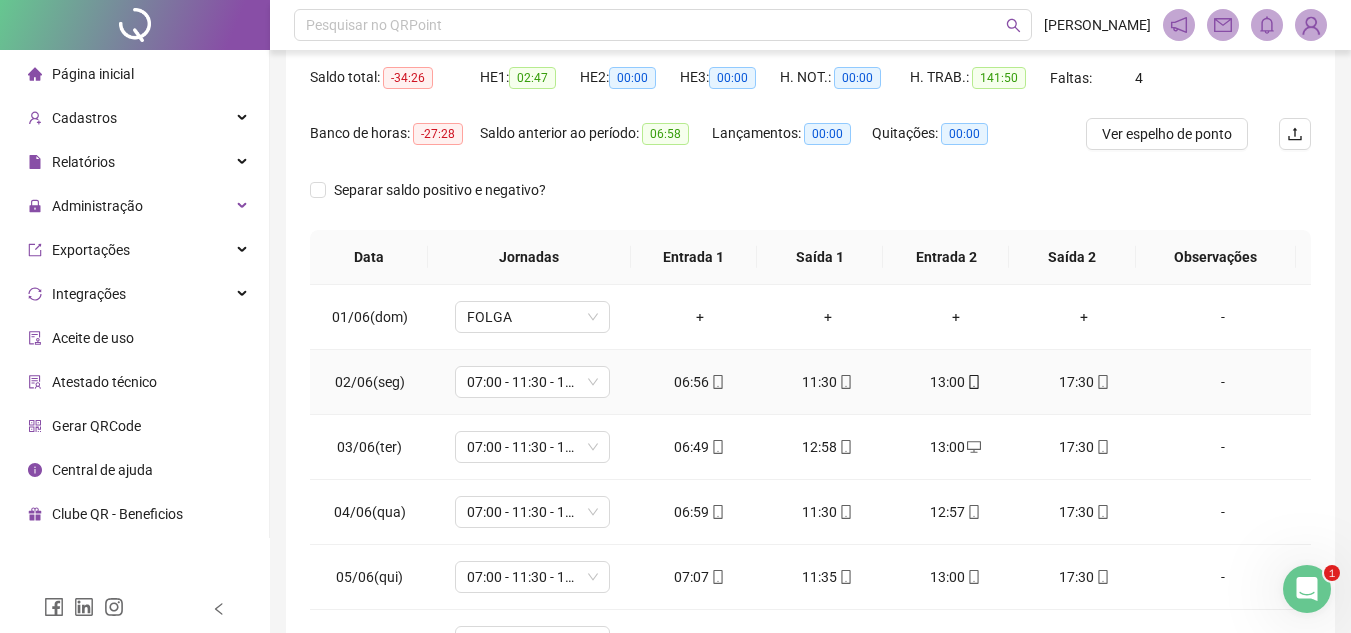 scroll, scrollTop: 300, scrollLeft: 0, axis: vertical 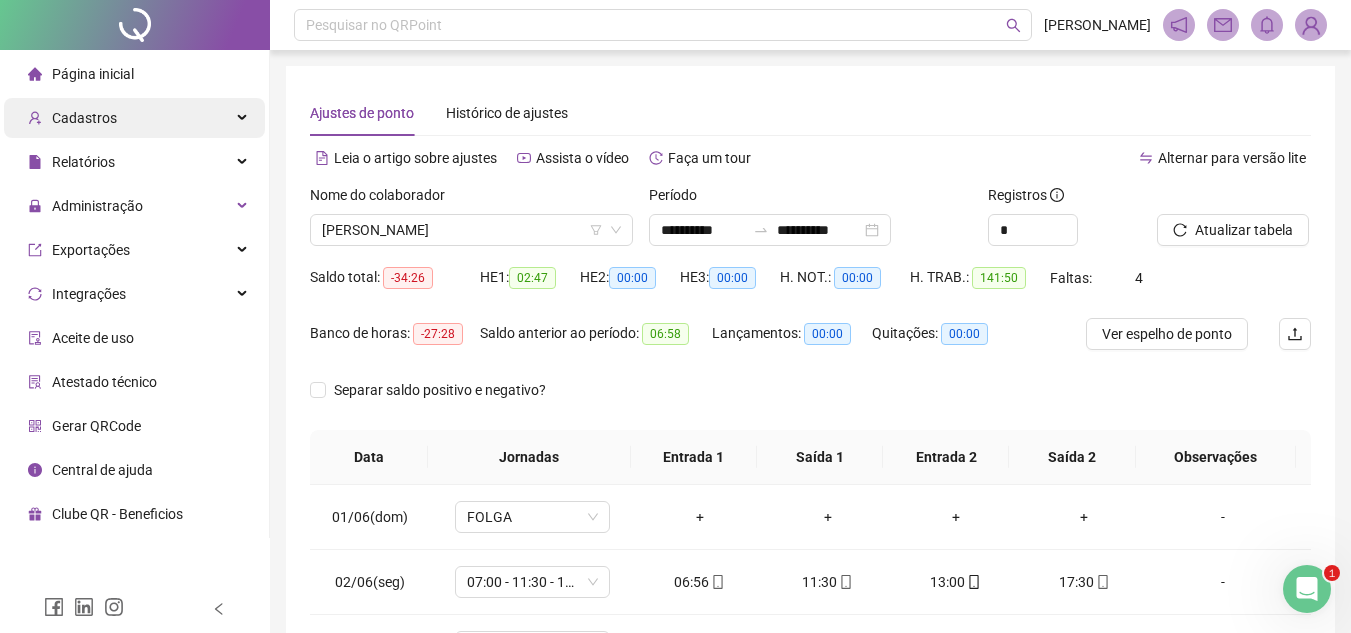 click on "Cadastros" at bounding box center (84, 118) 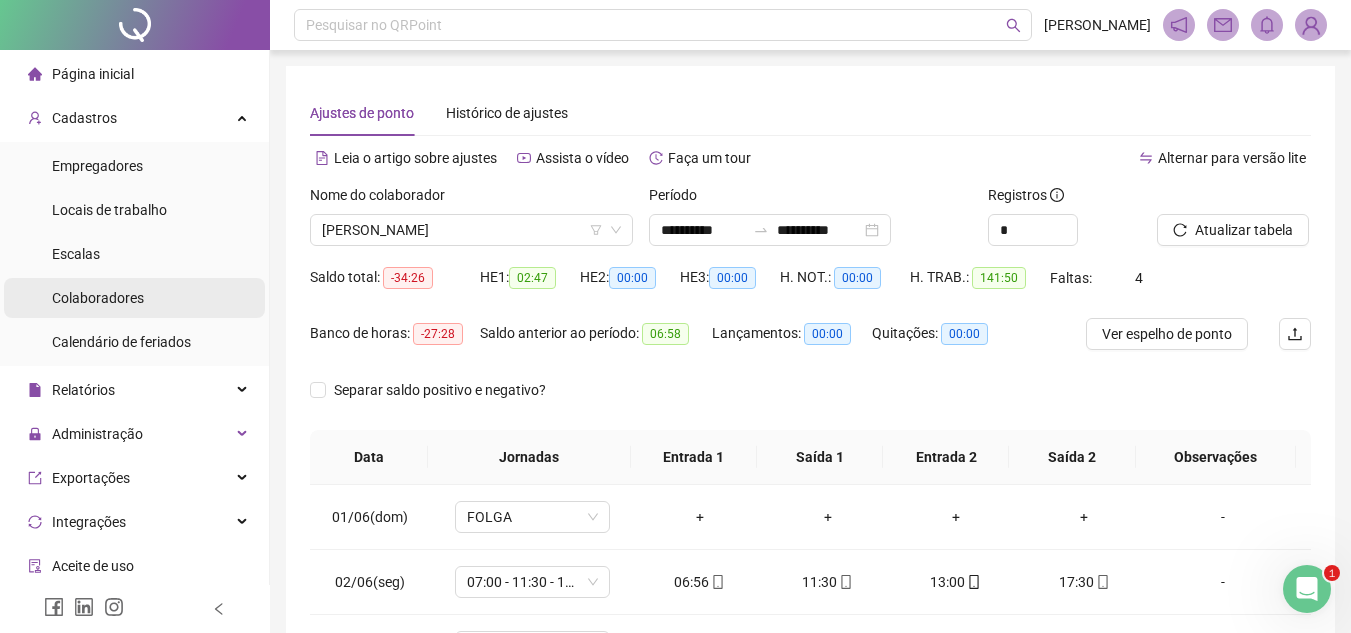 click on "Colaboradores" at bounding box center (98, 298) 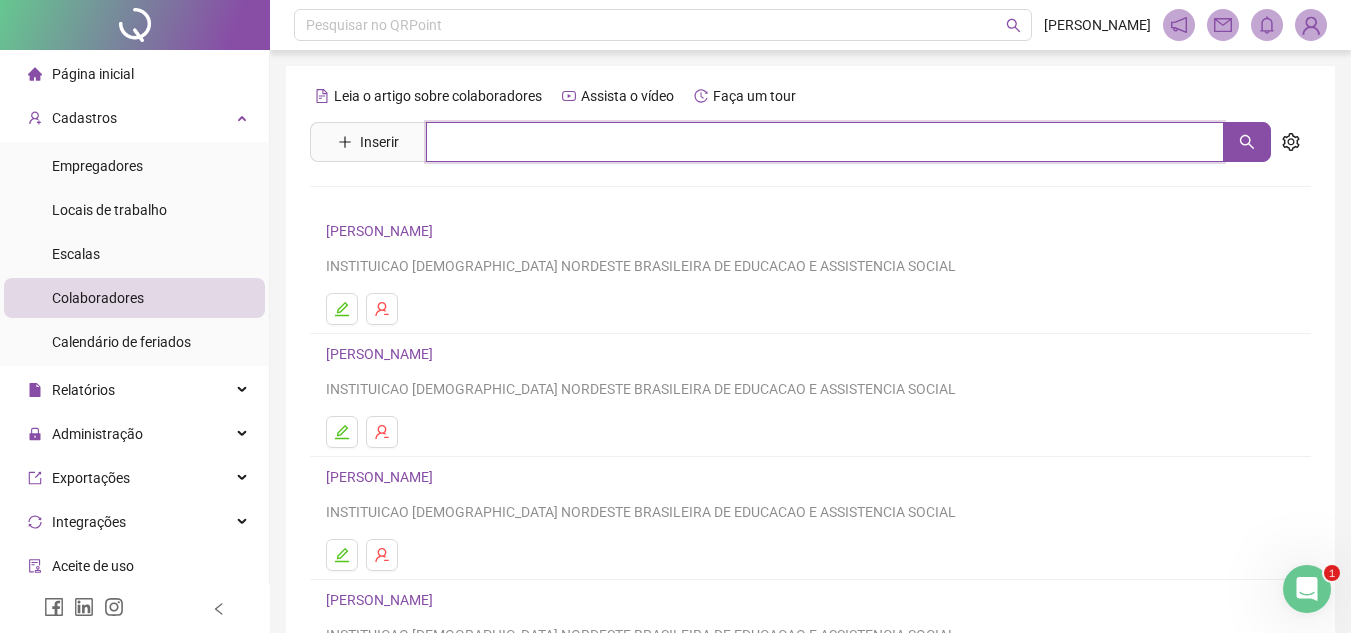 click at bounding box center [825, 142] 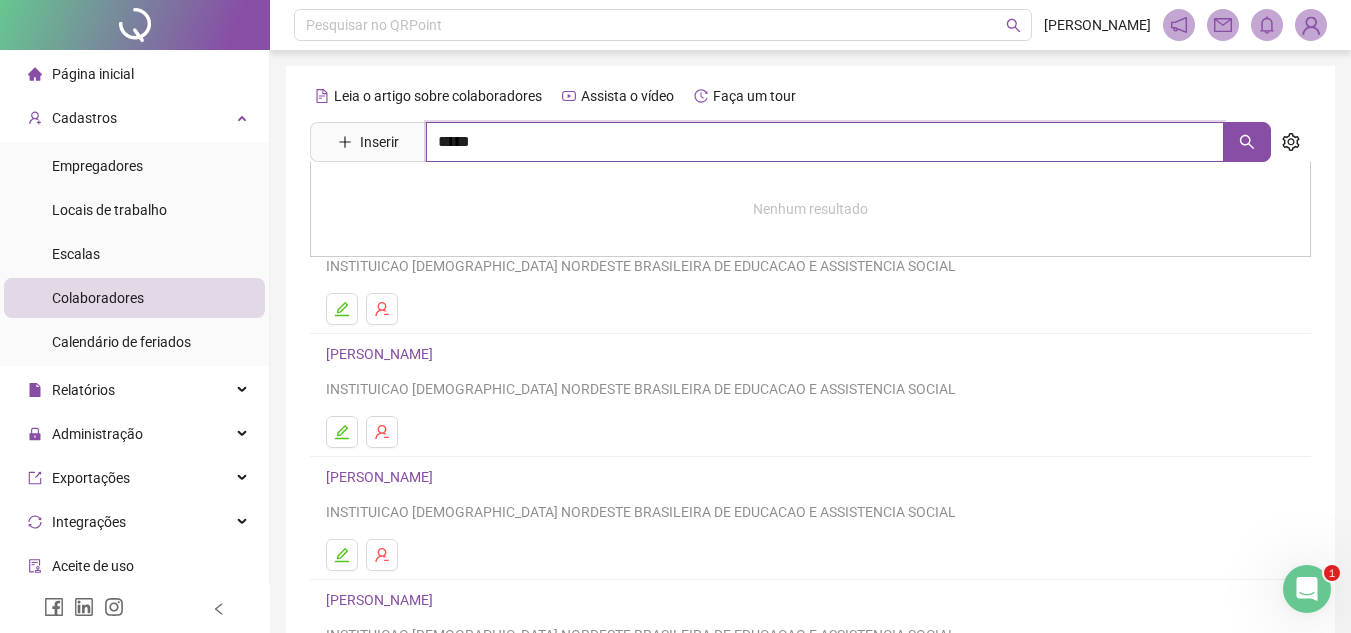 type on "*****" 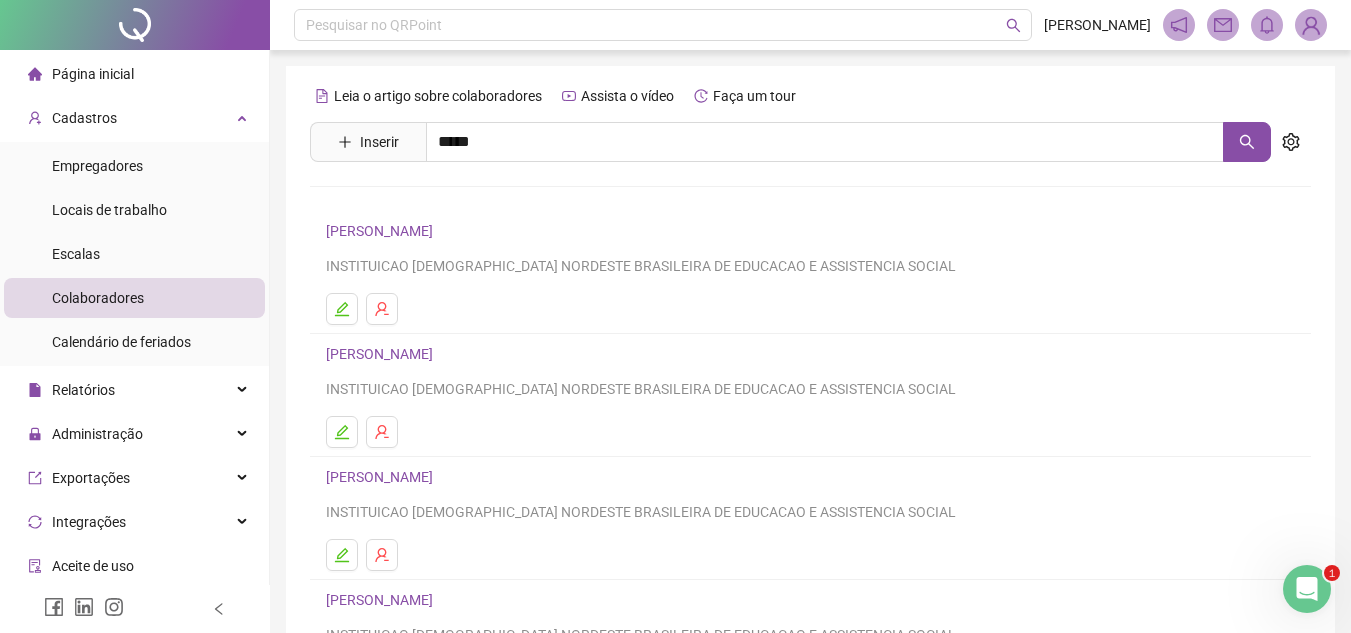 click on "JEIZA SANTANA OLIVEIRA" at bounding box center (400, 201) 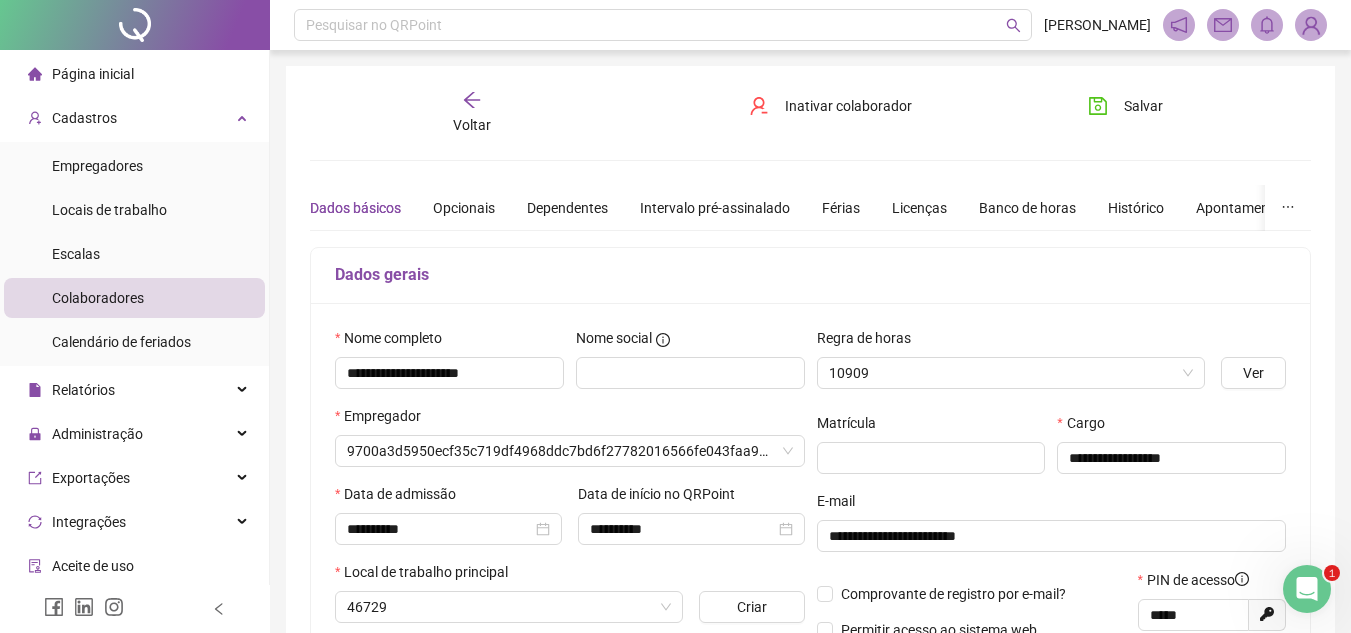 type on "**********" 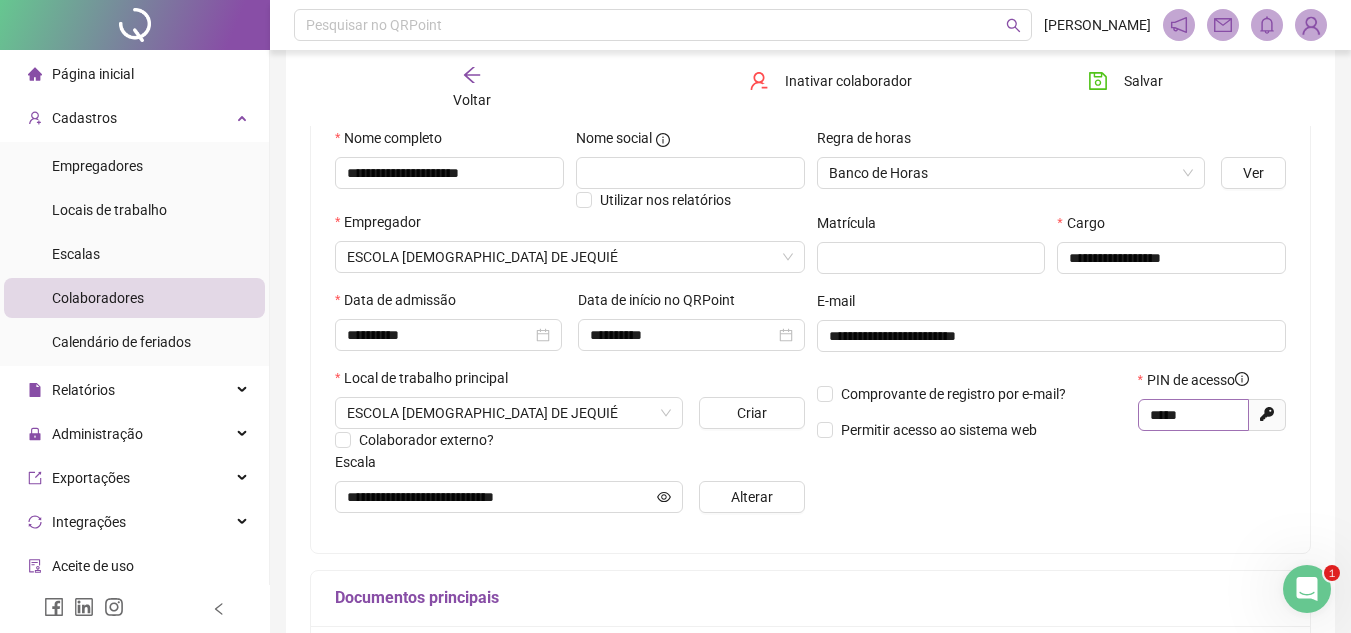scroll, scrollTop: 300, scrollLeft: 0, axis: vertical 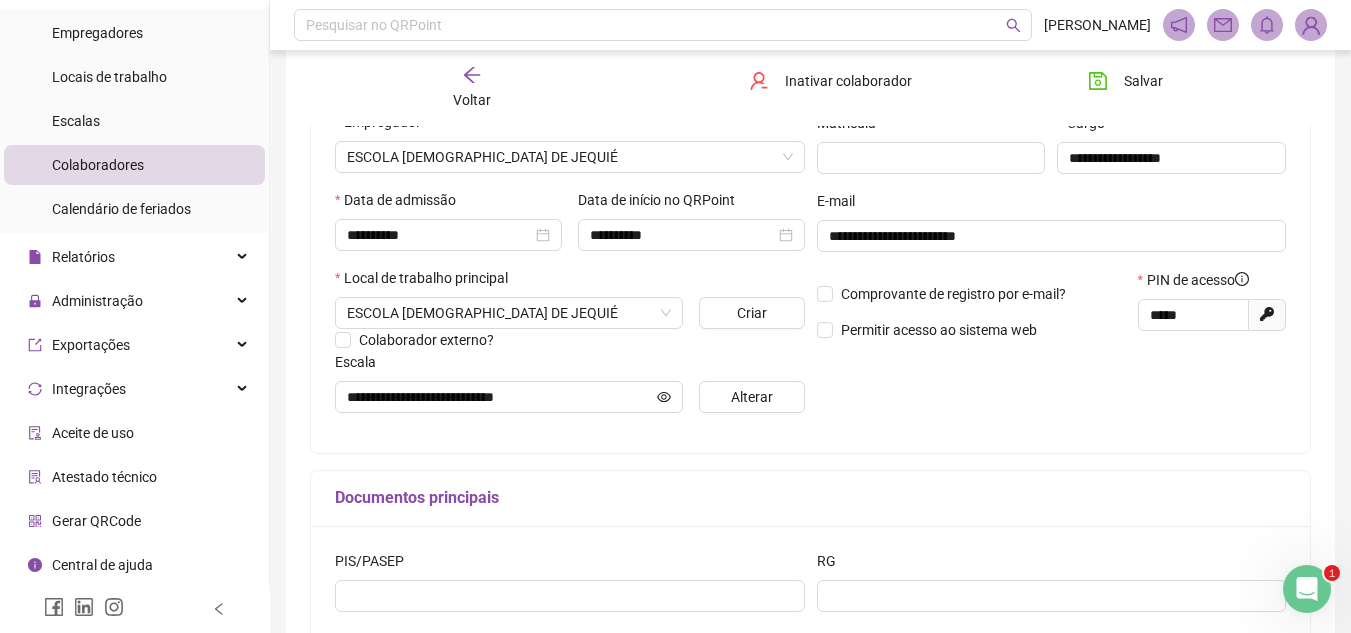 click on "Gerar QRCode" at bounding box center (96, 521) 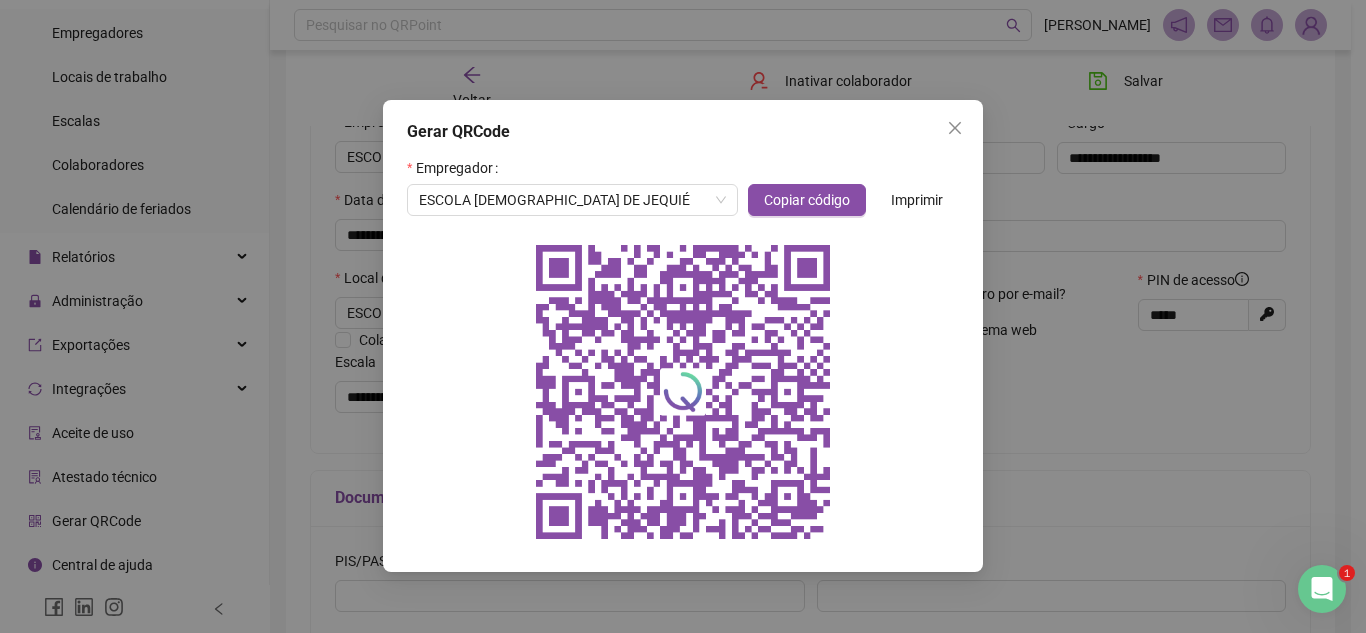 click at bounding box center (683, 392) 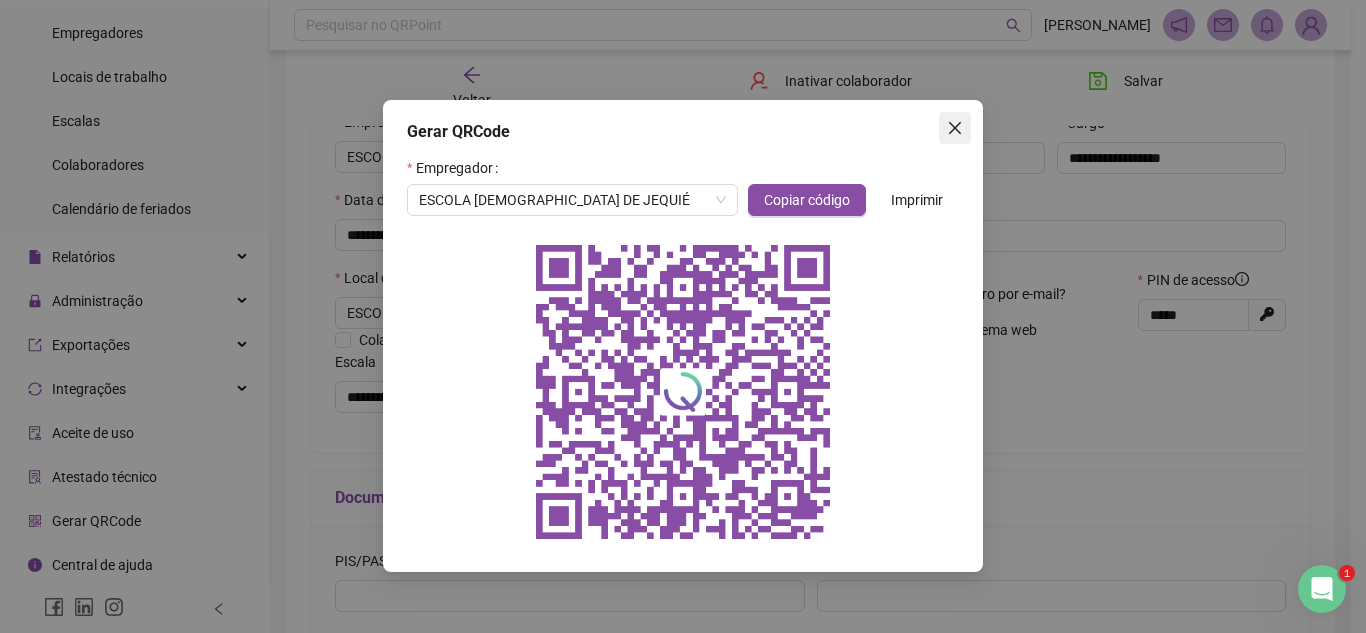 click 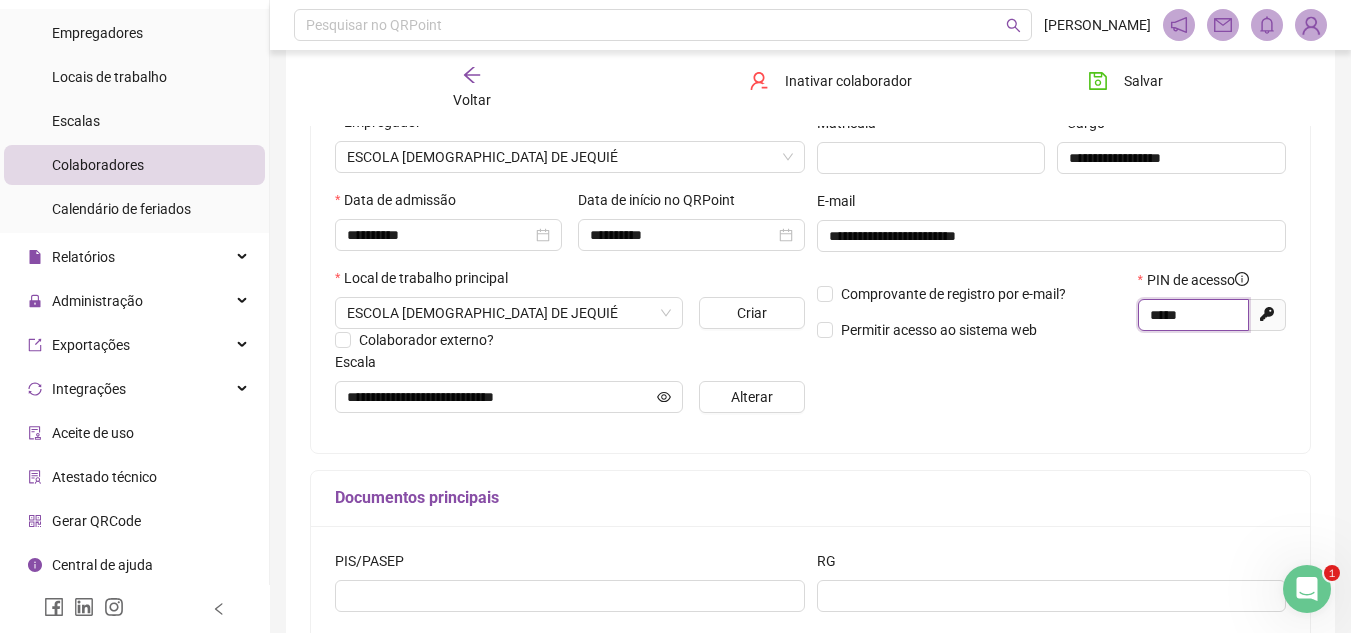 drag, startPoint x: 1208, startPoint y: 320, endPoint x: 1125, endPoint y: 321, distance: 83.00603 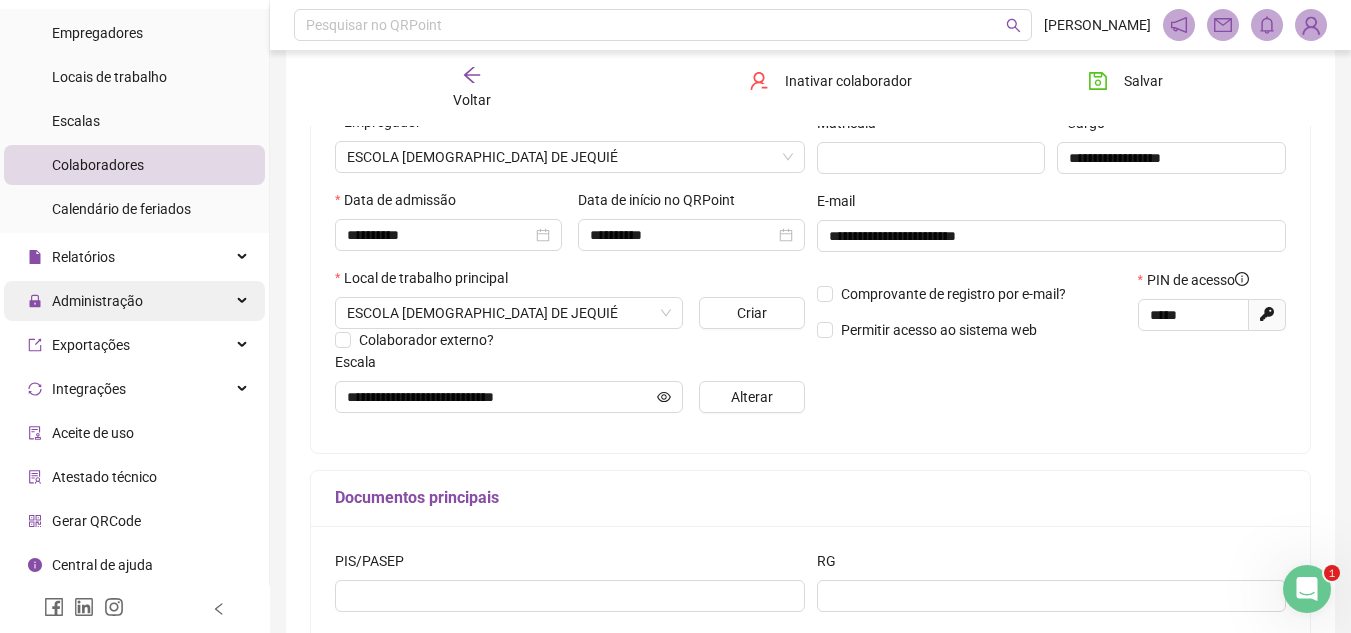 click on "Administração" at bounding box center [97, 301] 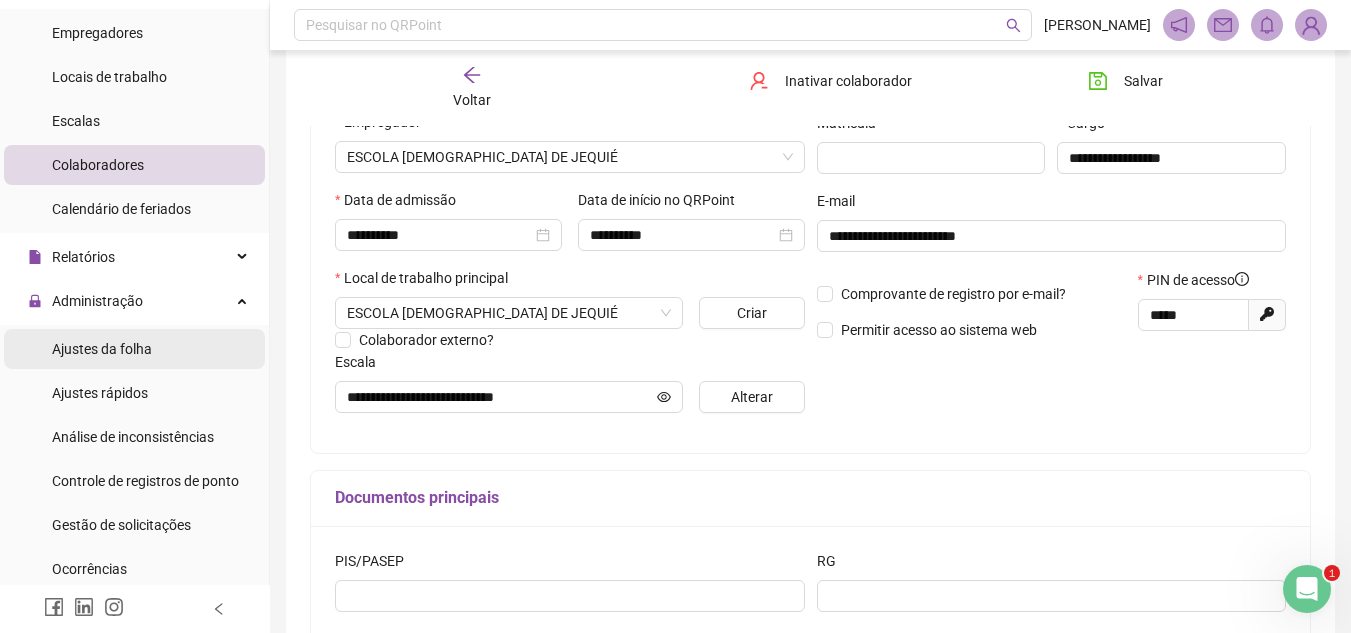 click on "Ajustes da folha" at bounding box center [102, 349] 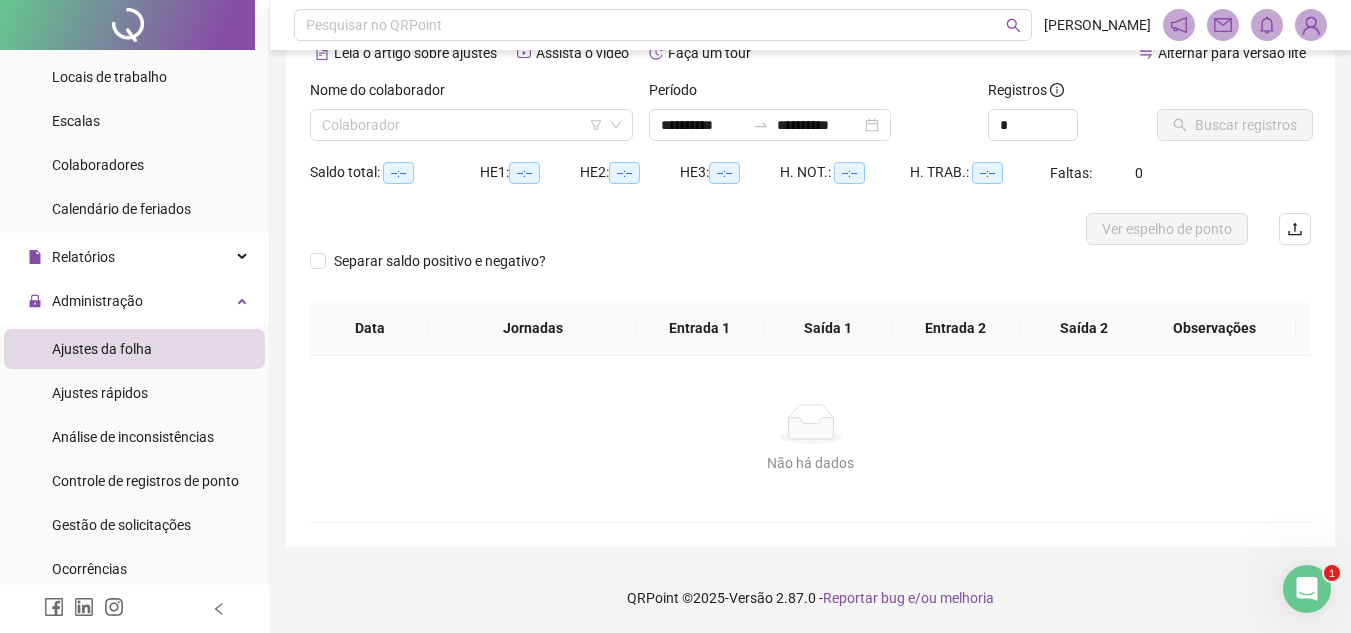scroll, scrollTop: 105, scrollLeft: 0, axis: vertical 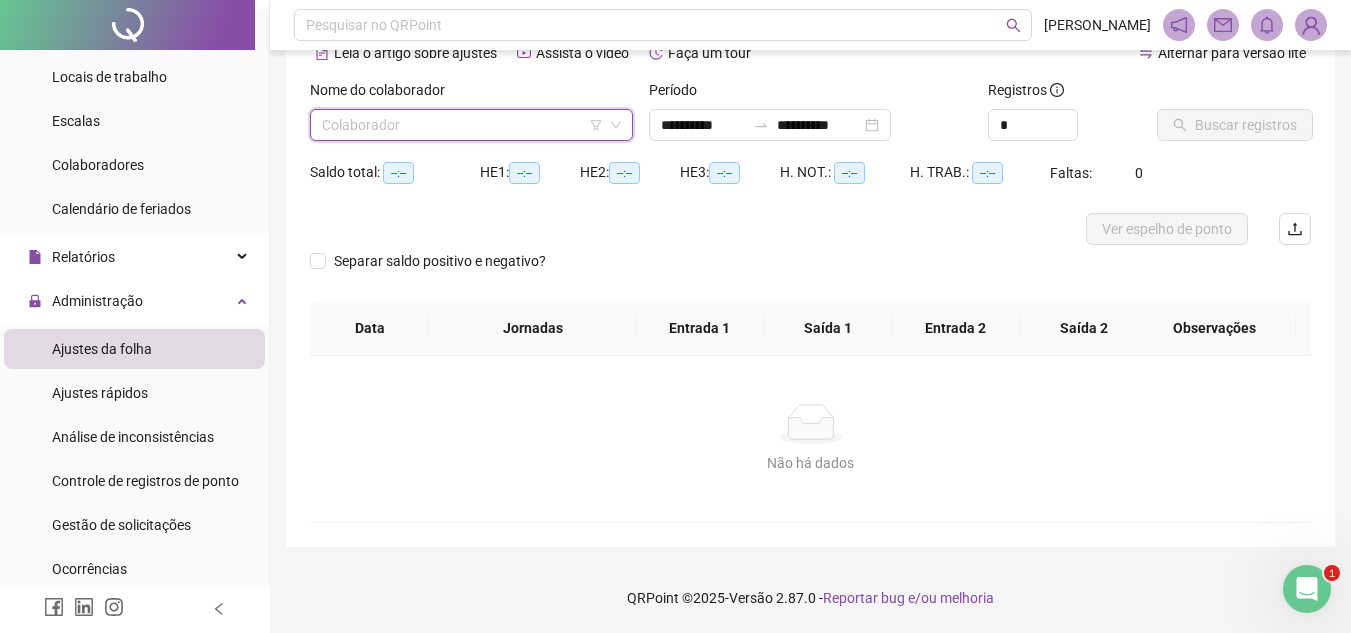 click at bounding box center [465, 125] 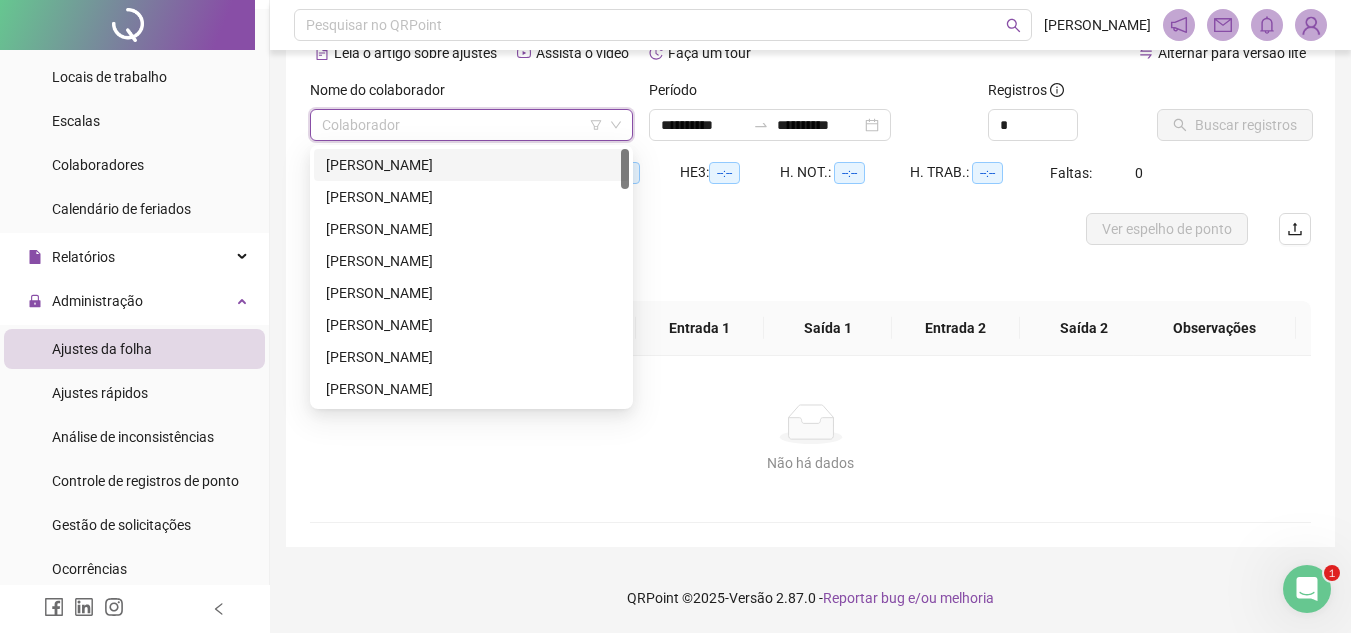 click on "ABIGAIL ESTER DA SILVA BARBOSA" at bounding box center [471, 165] 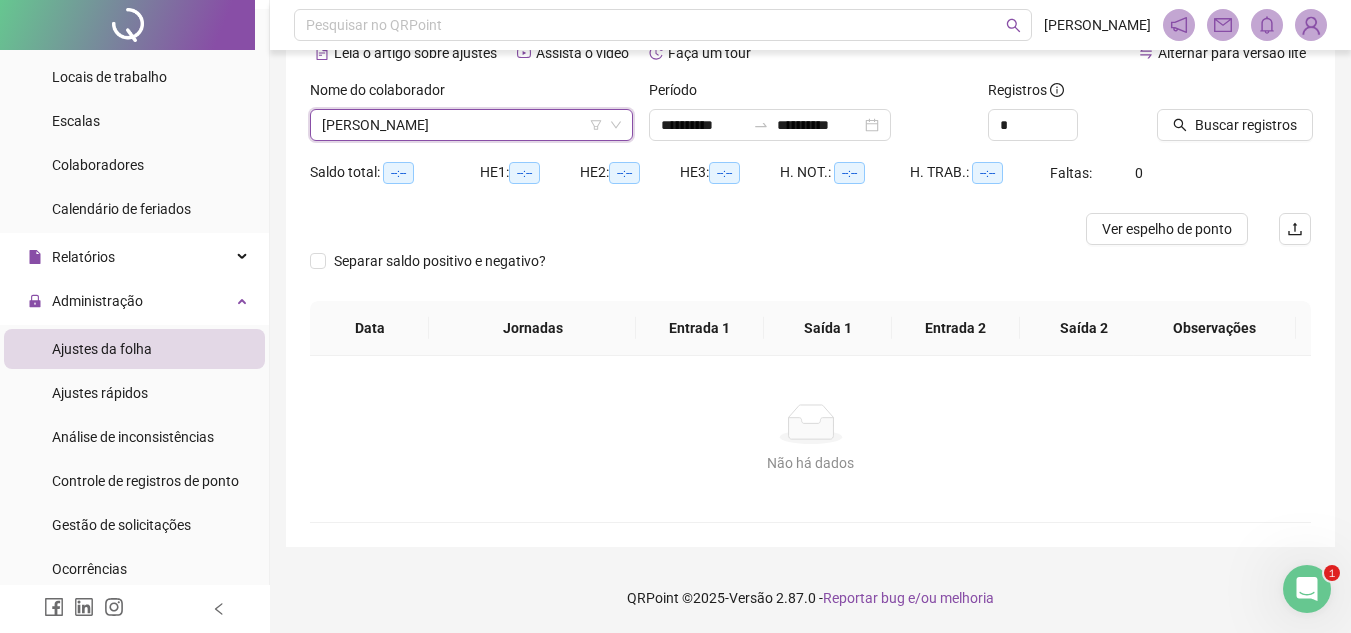 scroll, scrollTop: 0, scrollLeft: 0, axis: both 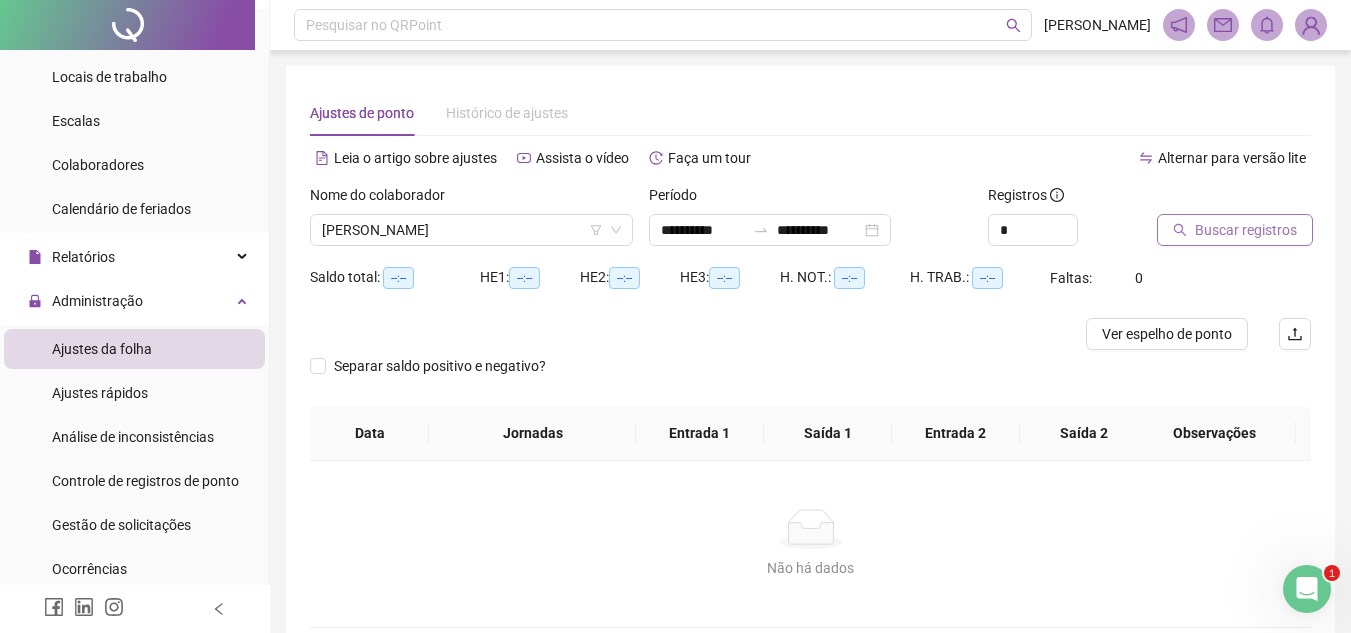 click on "Buscar registros" at bounding box center [1235, 230] 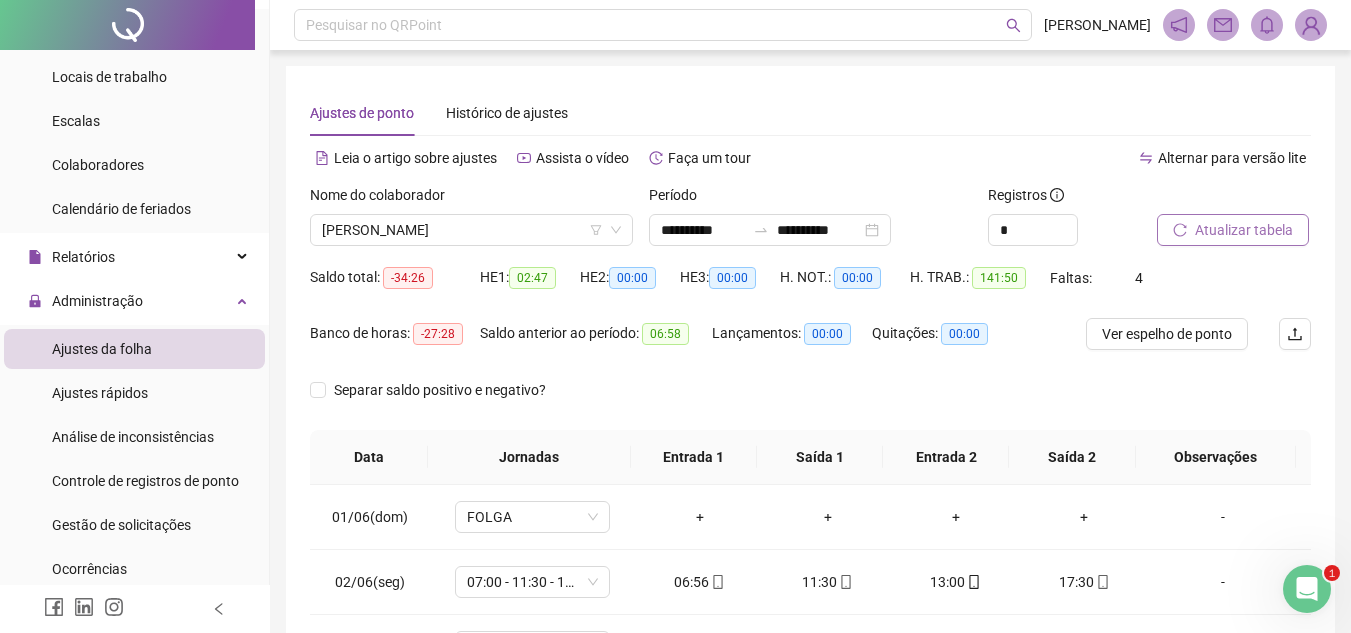 click on "Atualizar tabela" at bounding box center (1244, 230) 